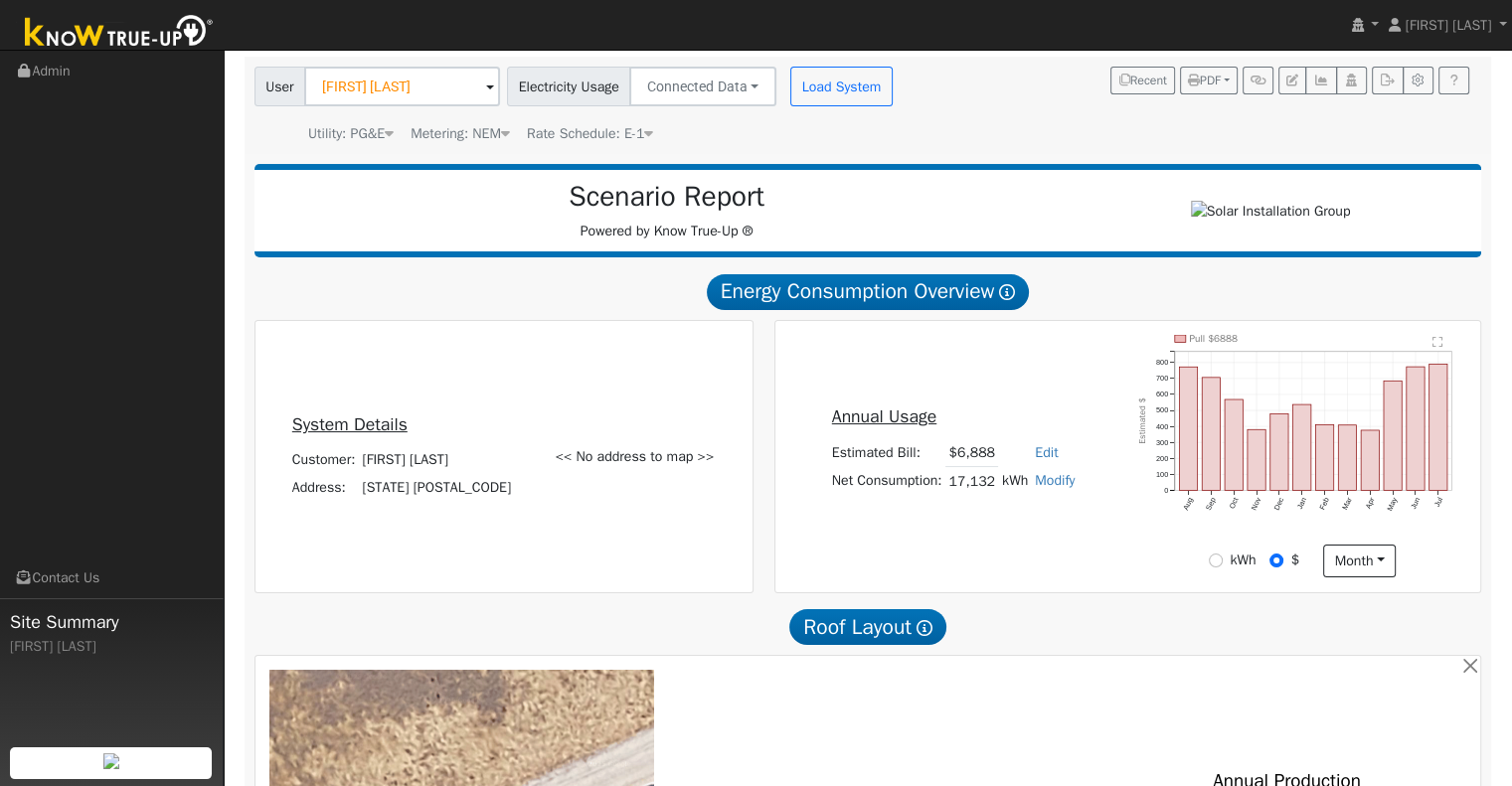 scroll, scrollTop: 0, scrollLeft: 0, axis: both 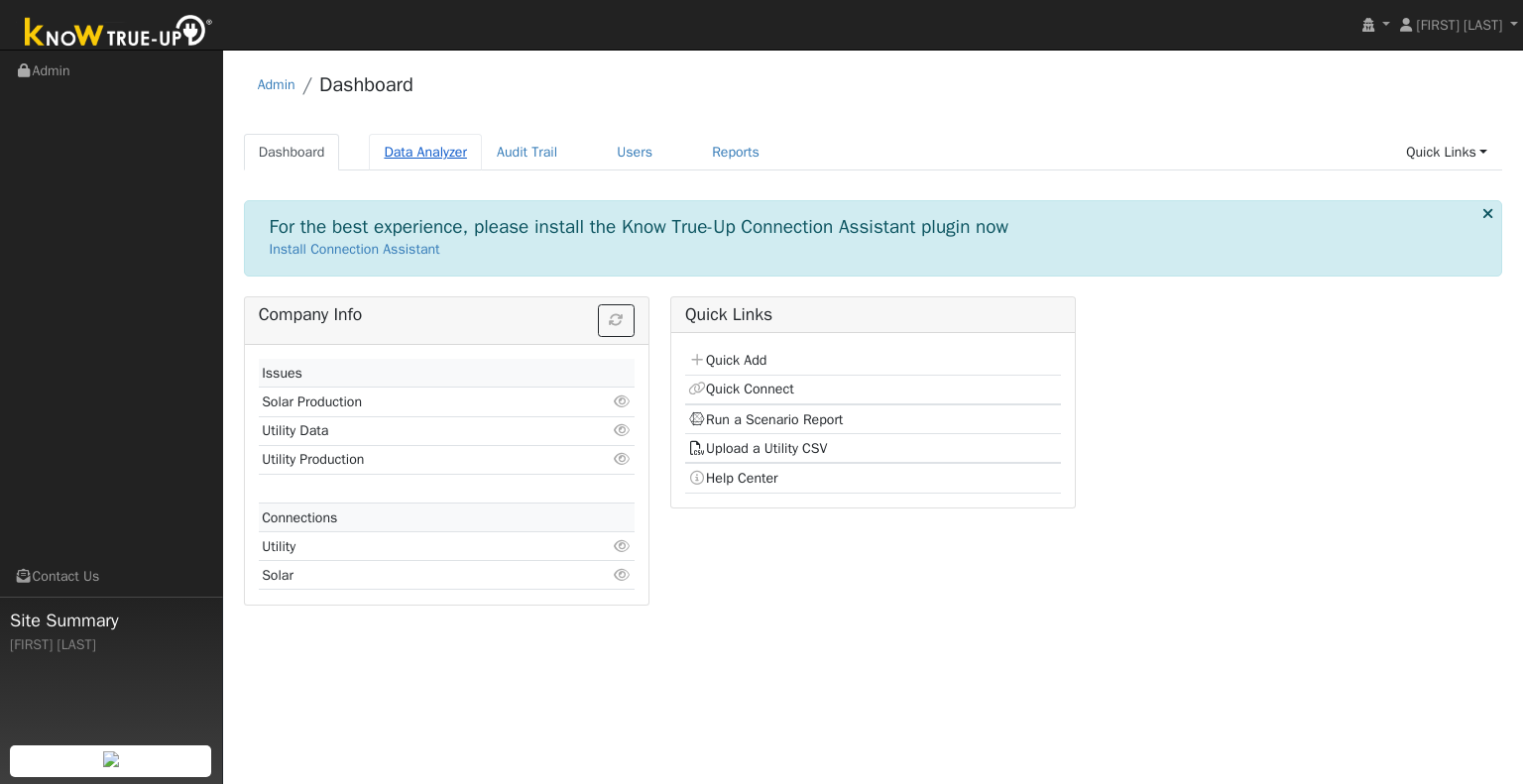 click on "Data Analyzer" at bounding box center [425, 152] 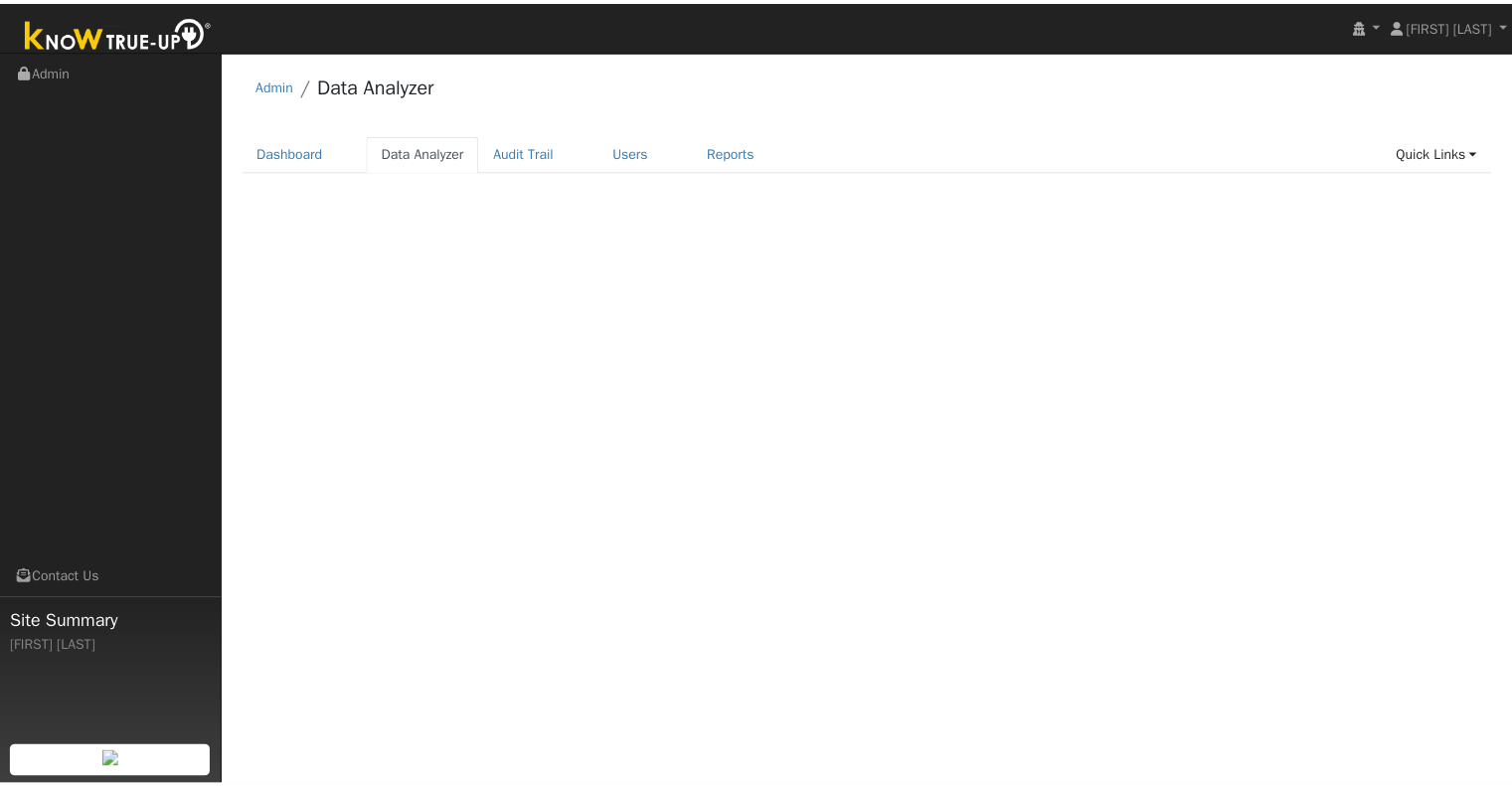 scroll, scrollTop: 0, scrollLeft: 0, axis: both 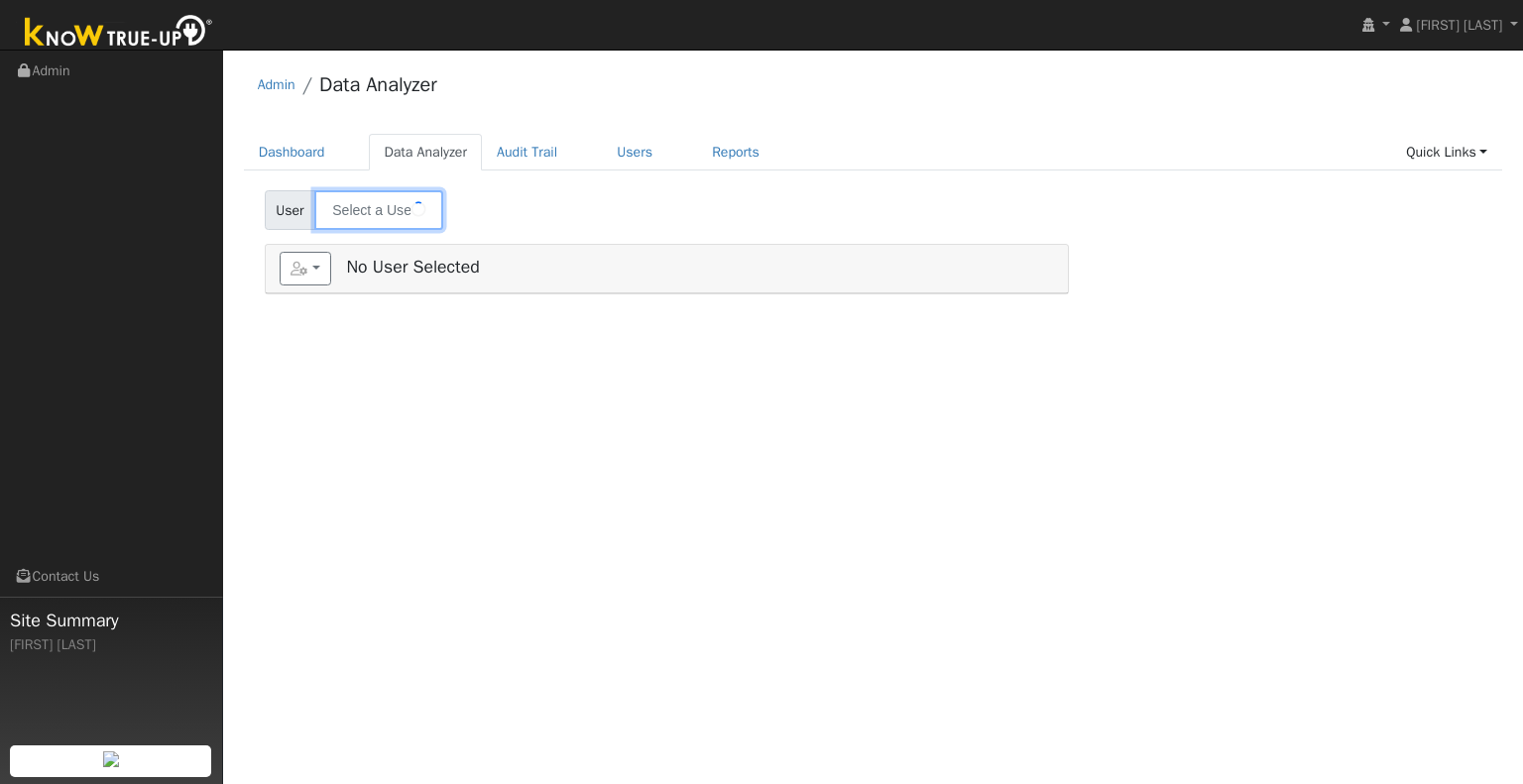 type on "[FIRST] [LAST]" 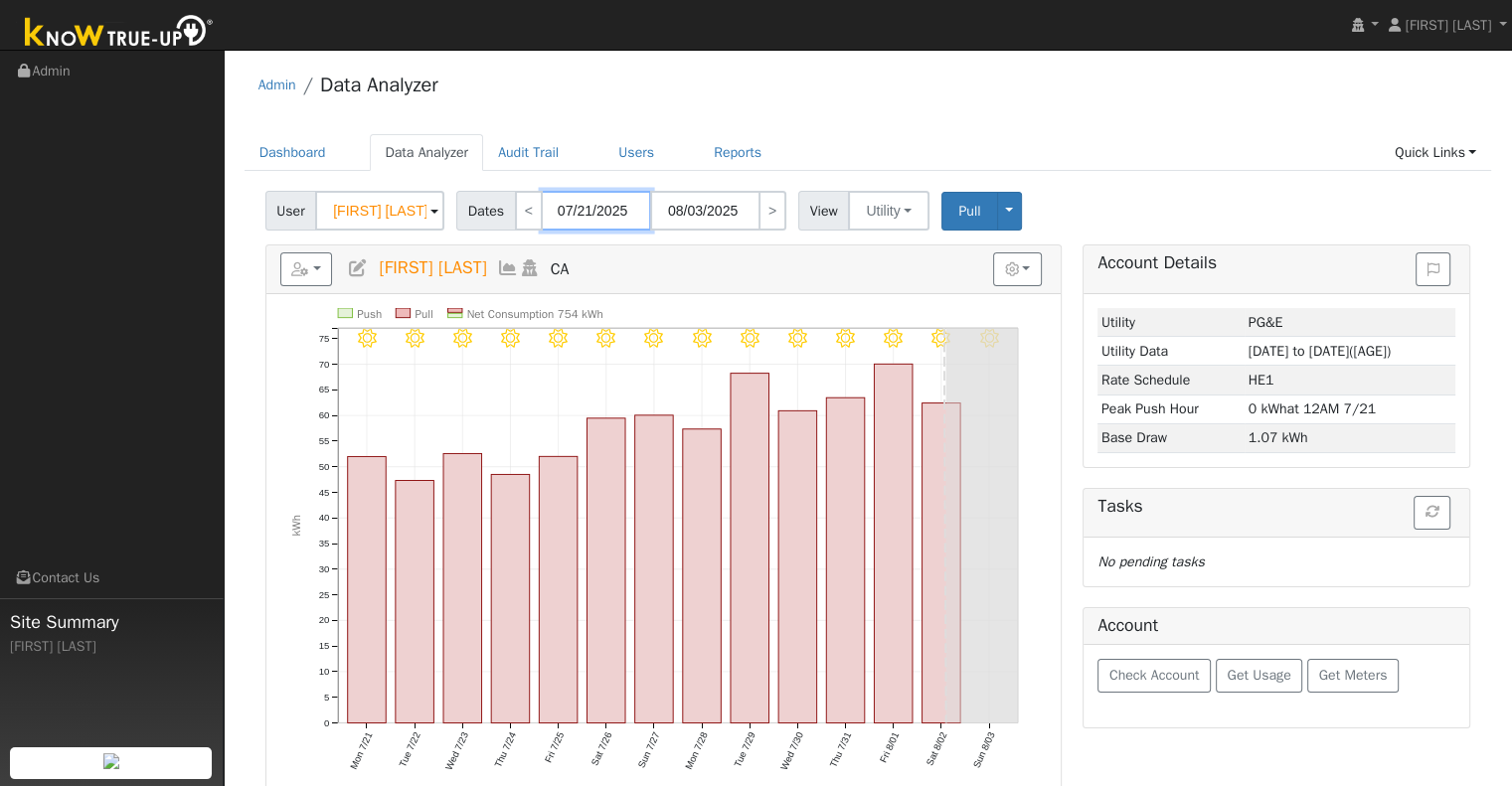 click on "07/21/2025" at bounding box center (596, 211) 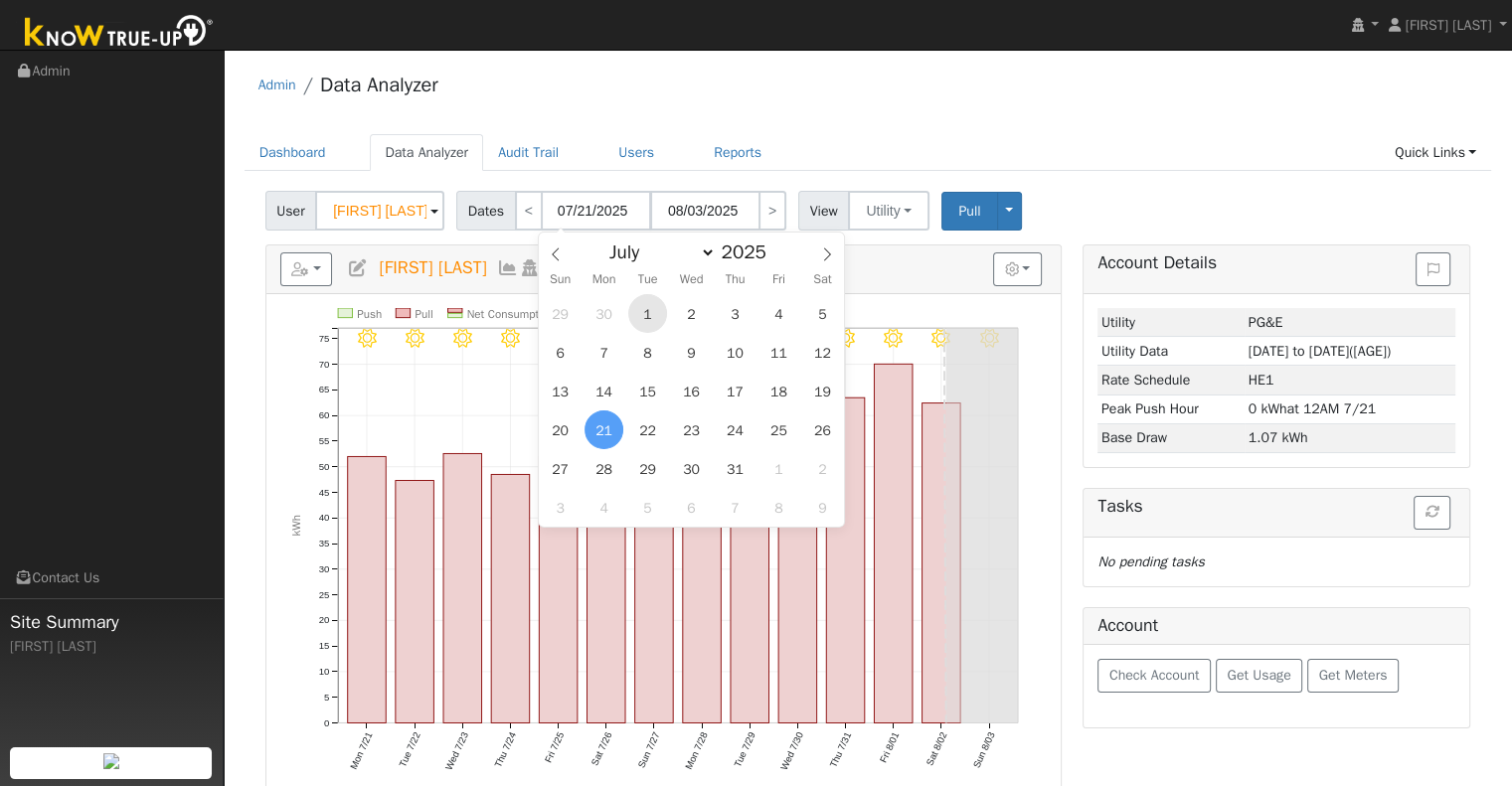 click on "1" at bounding box center (647, 313) 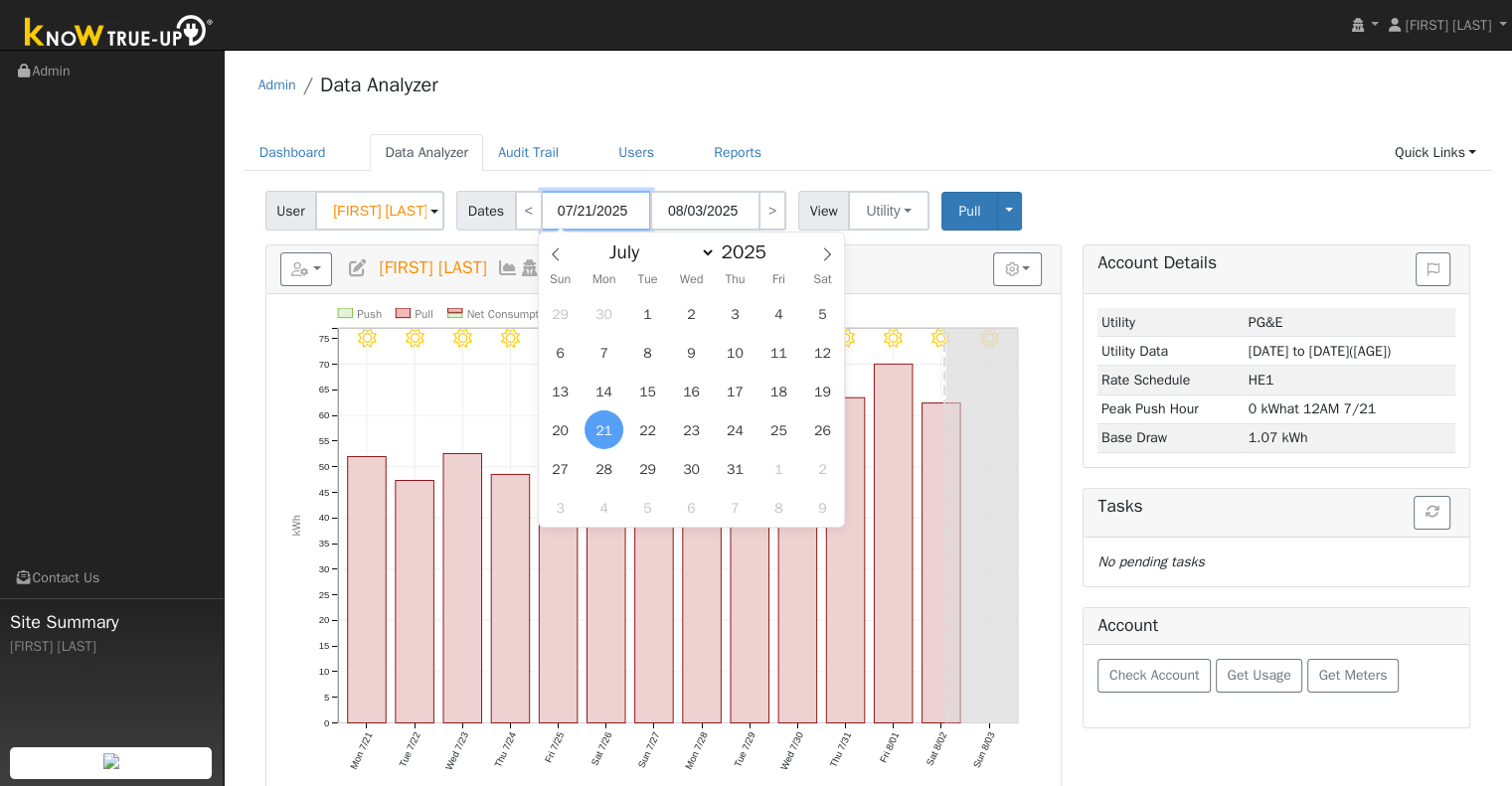 type on "07/01/2025" 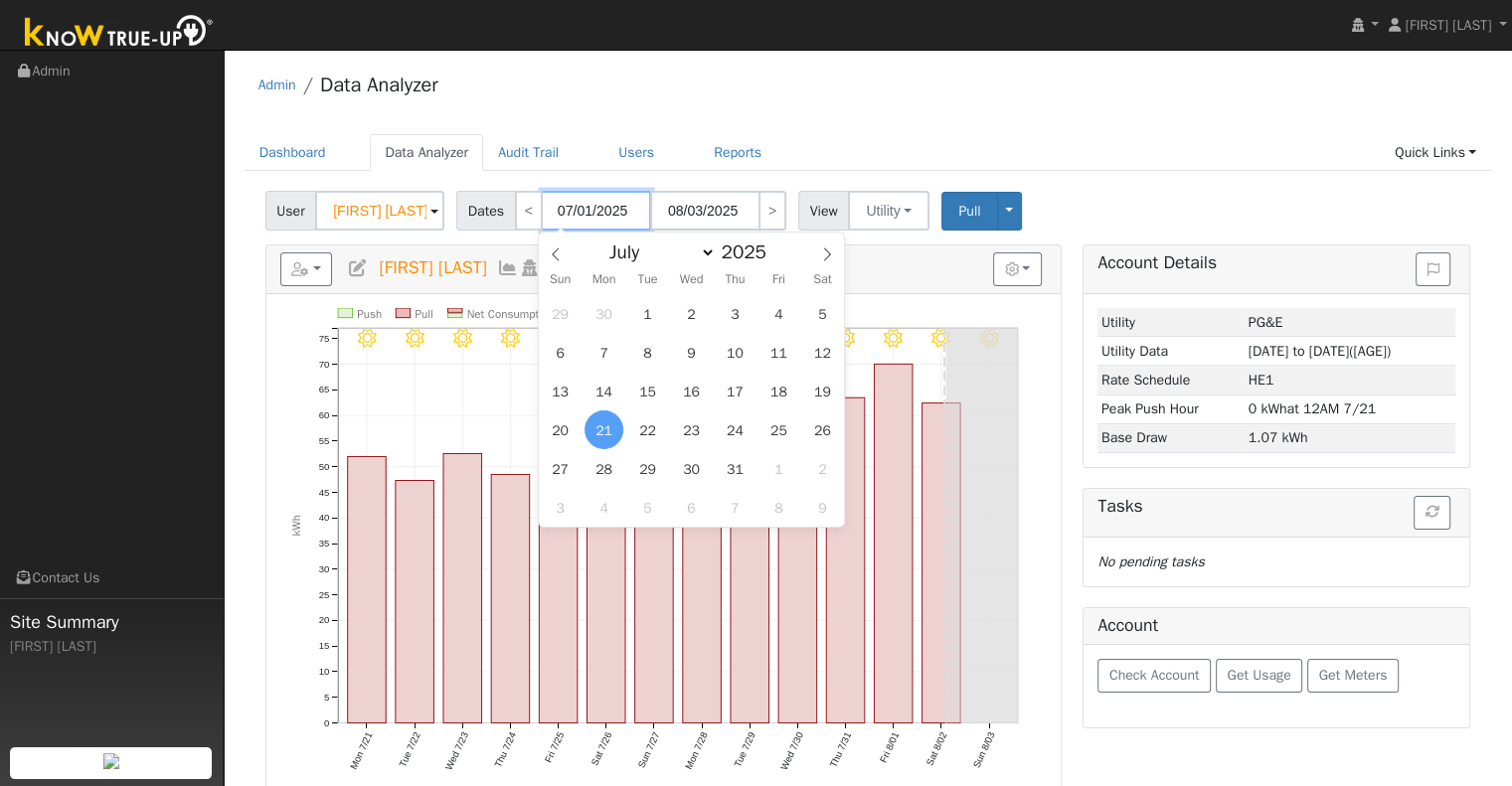 type on "07/31/2025" 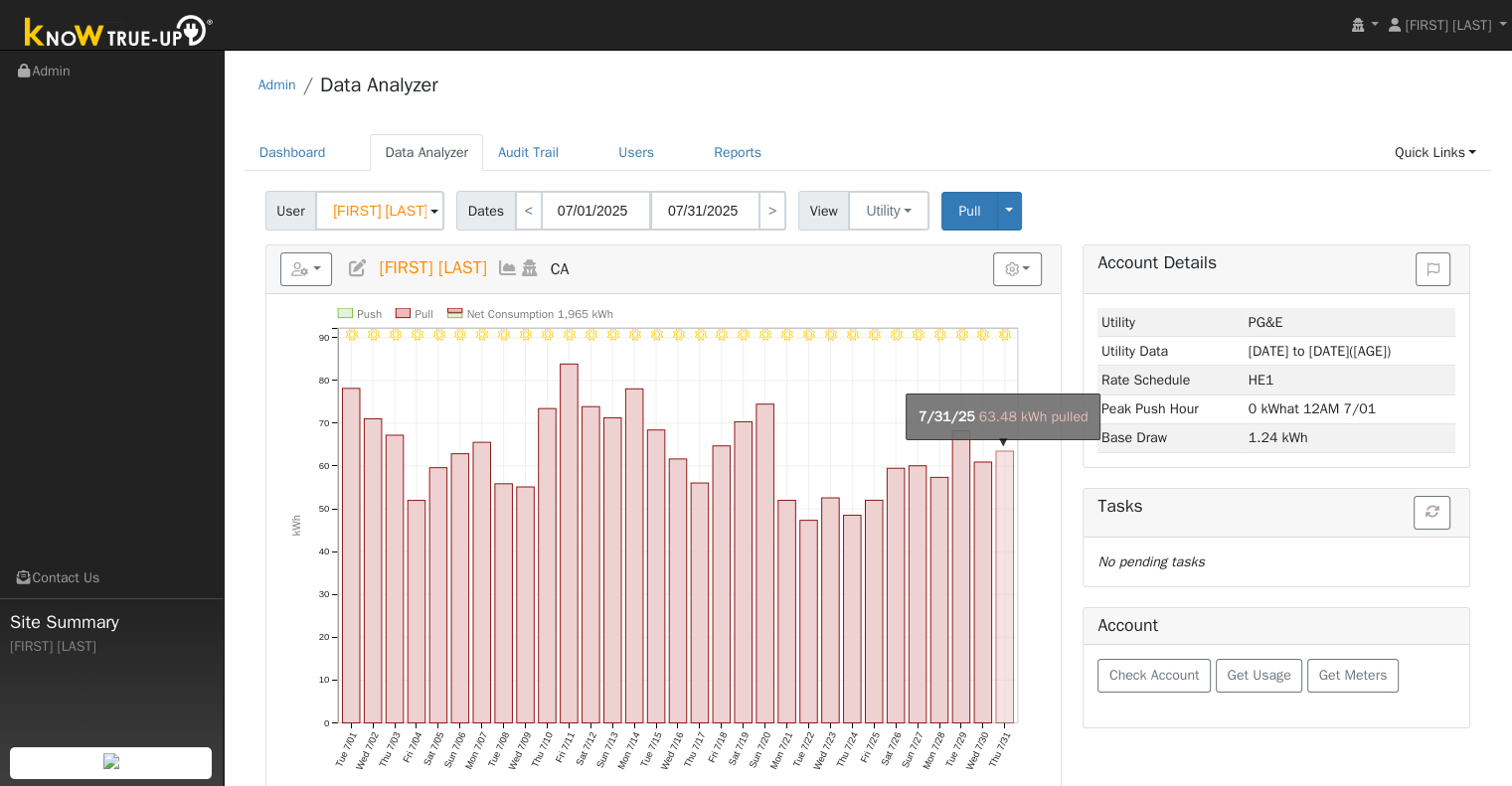 click on "onclick=""" 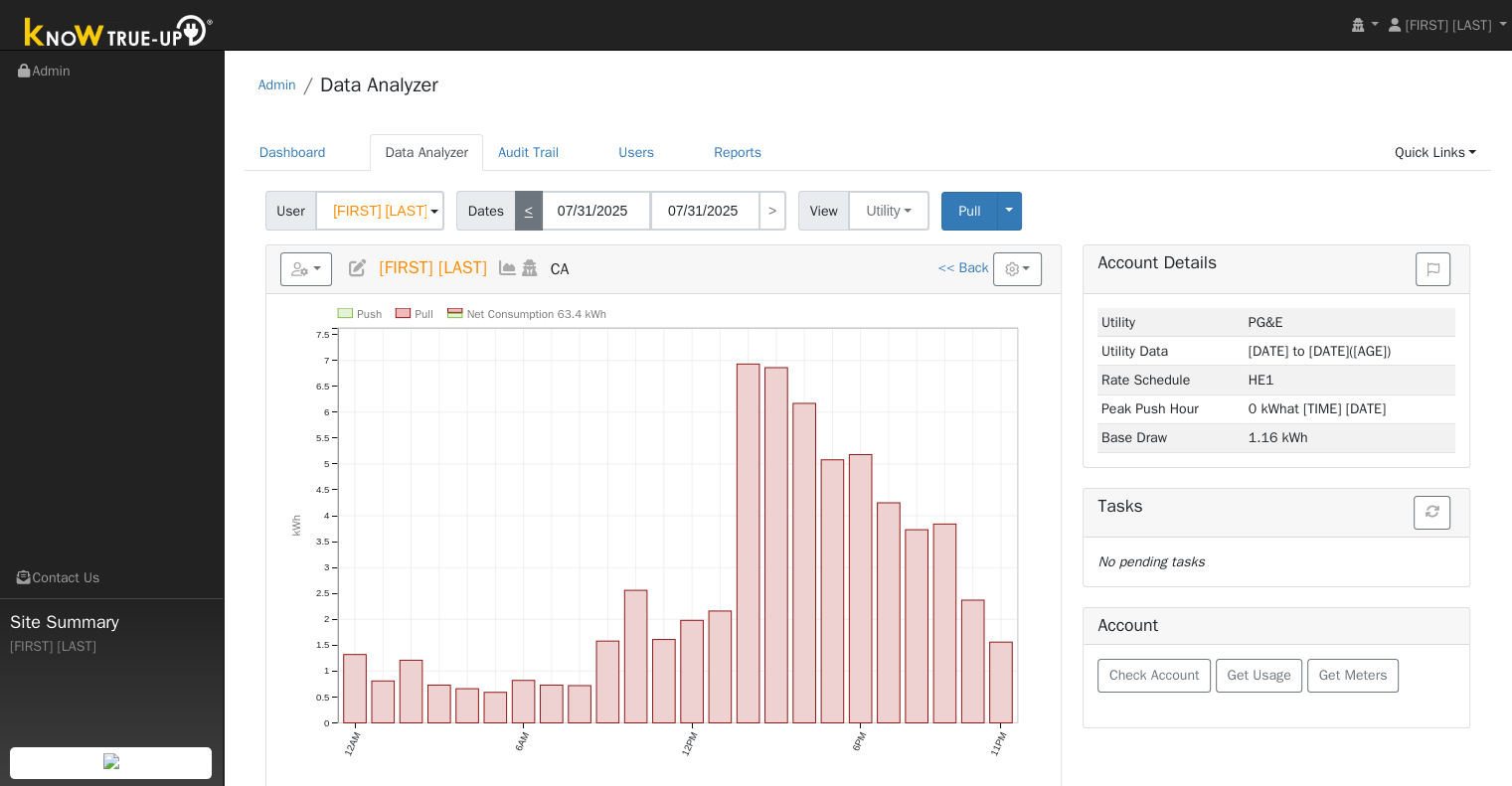 click on "<" at bounding box center [529, 211] 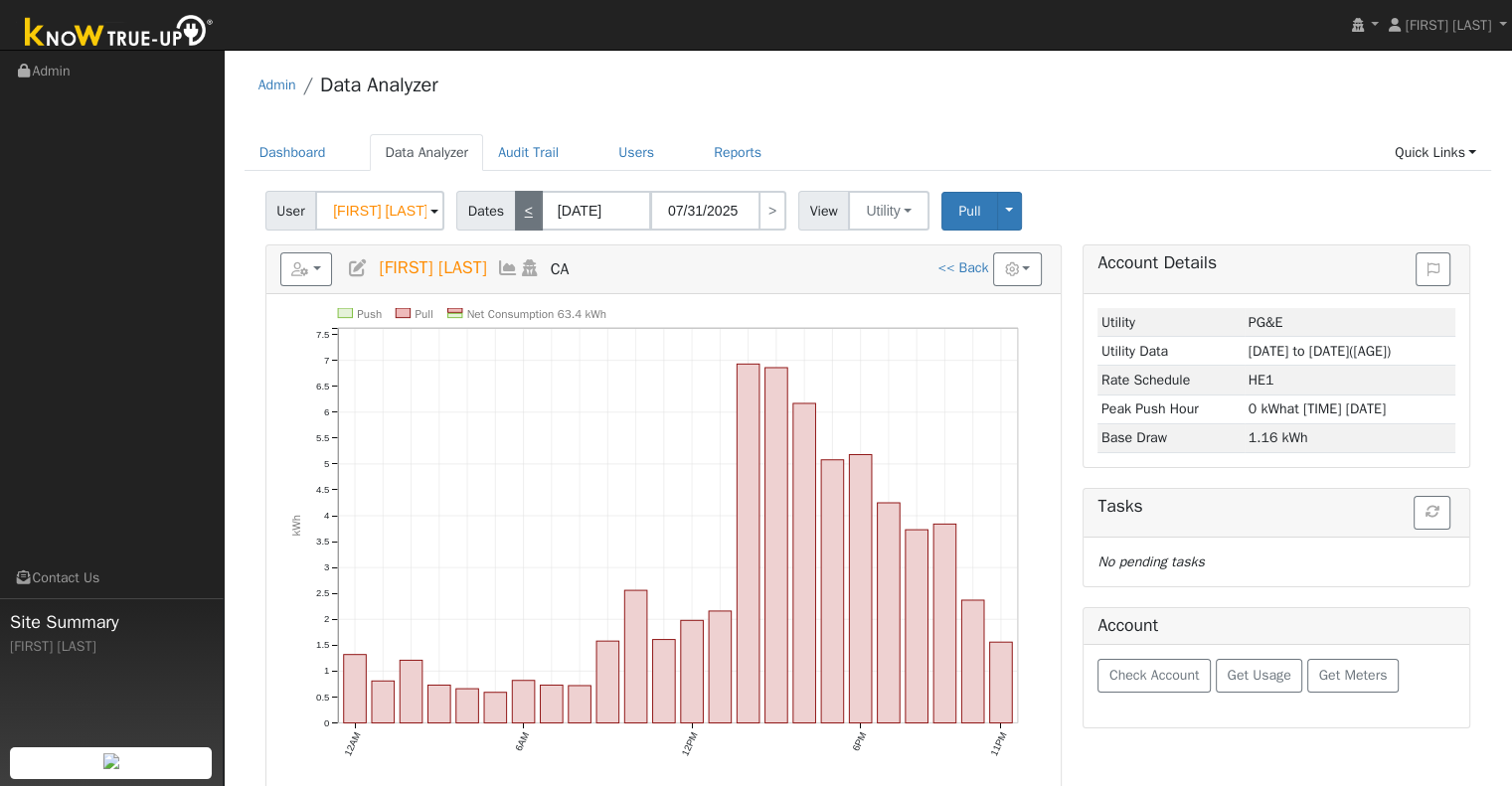 type on "[DATE]" 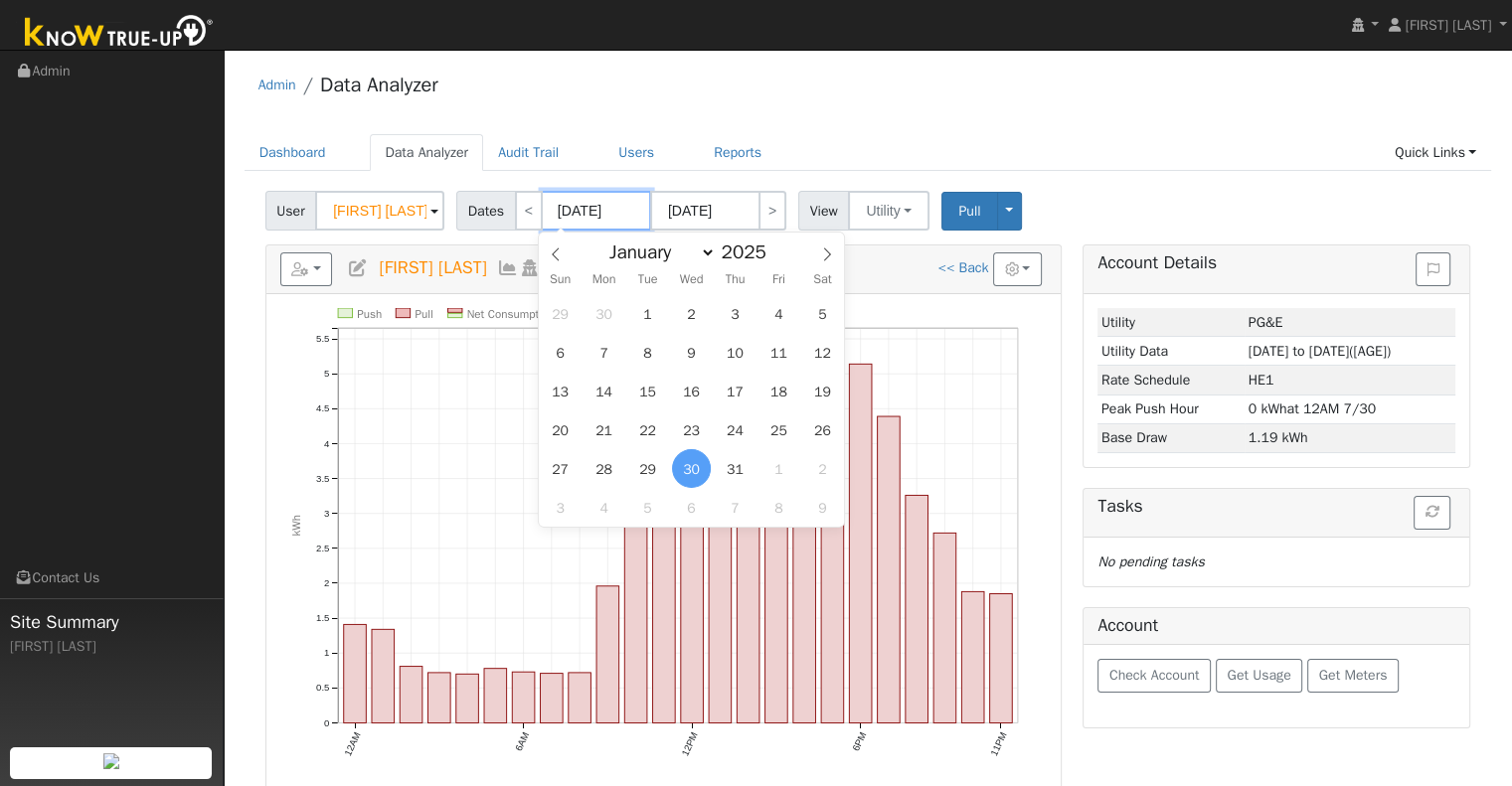 click on "[DATE]" at bounding box center [596, 211] 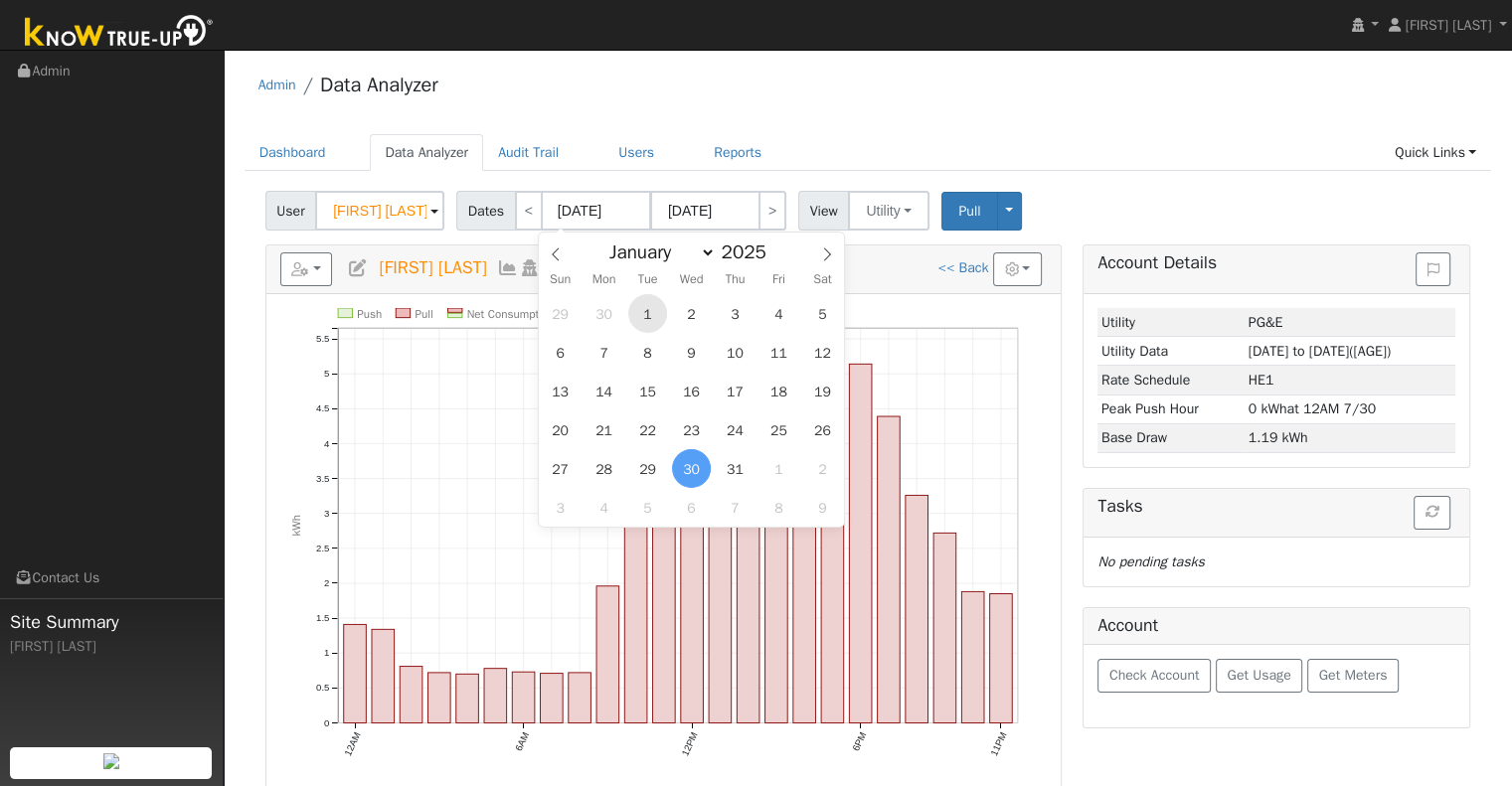 click on "1" at bounding box center [647, 313] 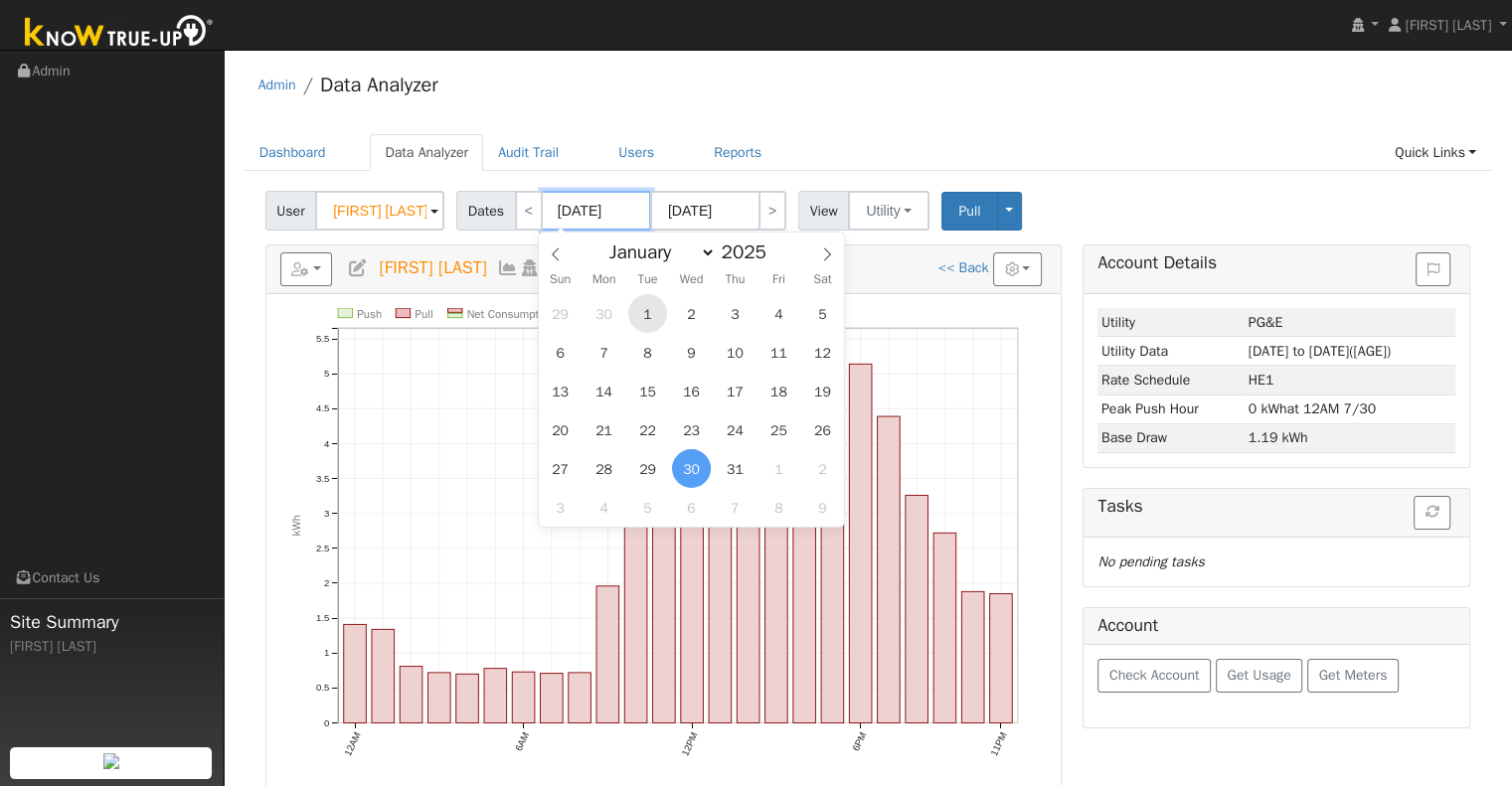 type on "07/01/2025" 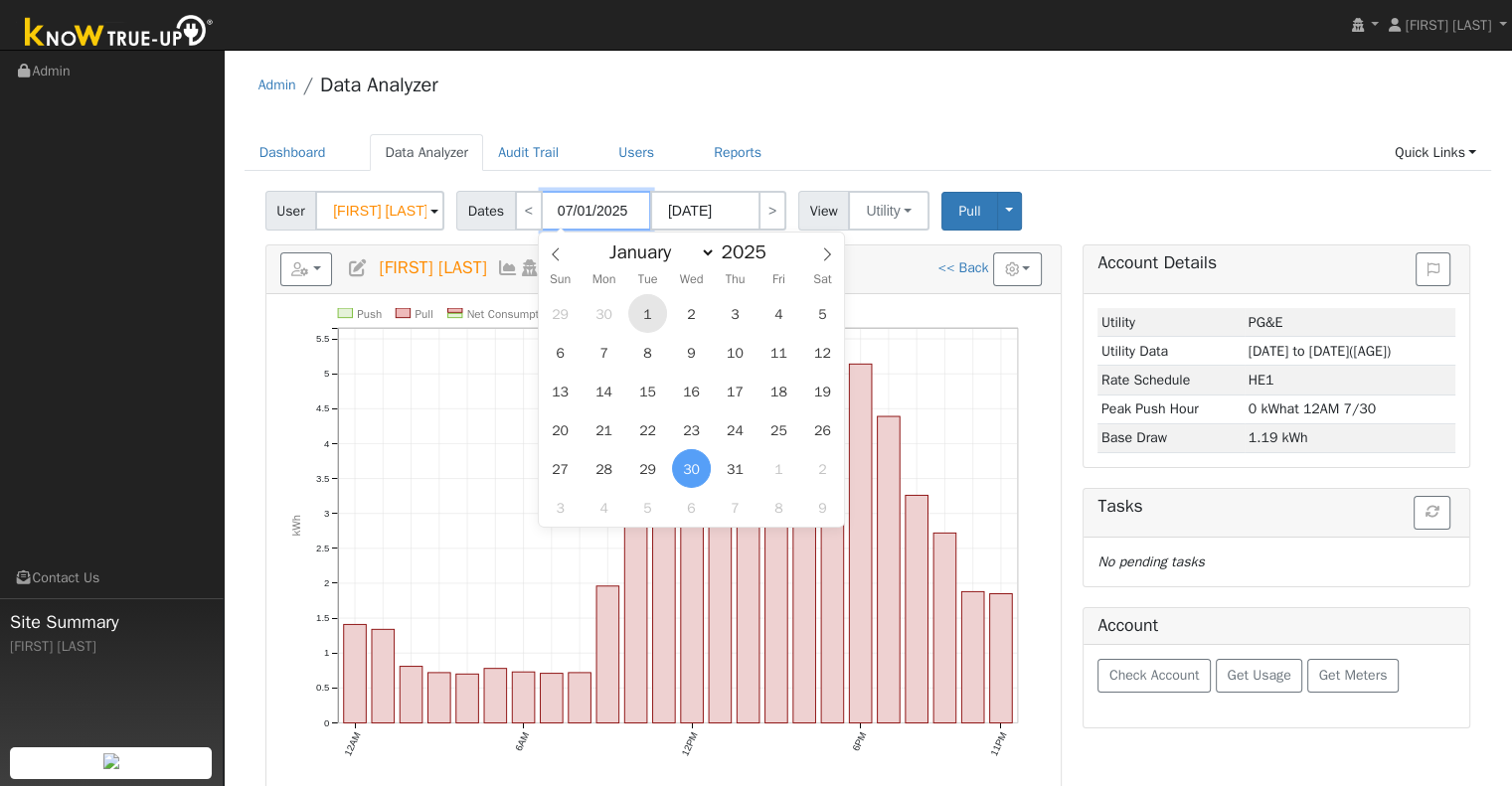 type on "07/31/2025" 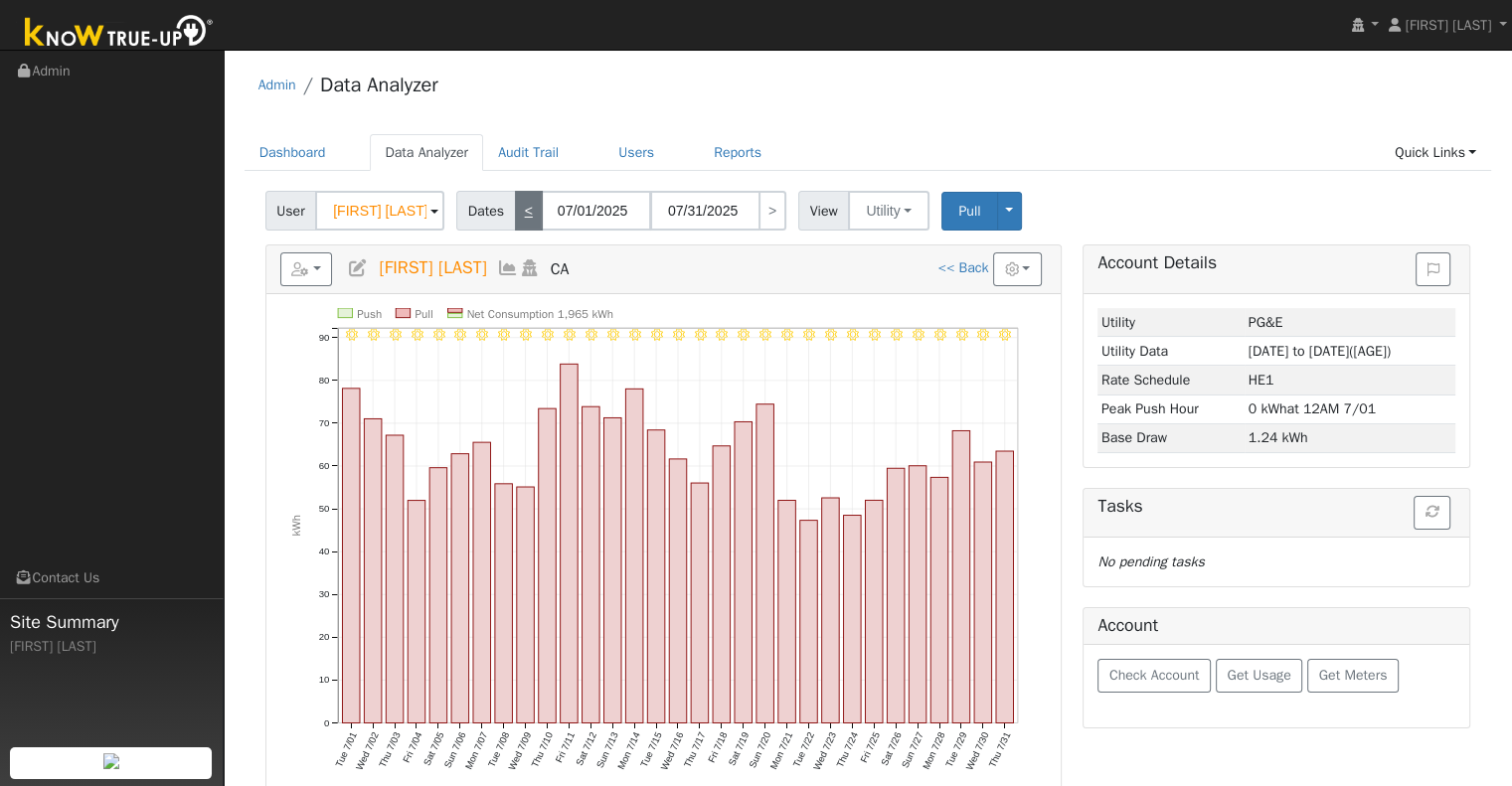 click on "<" at bounding box center (529, 211) 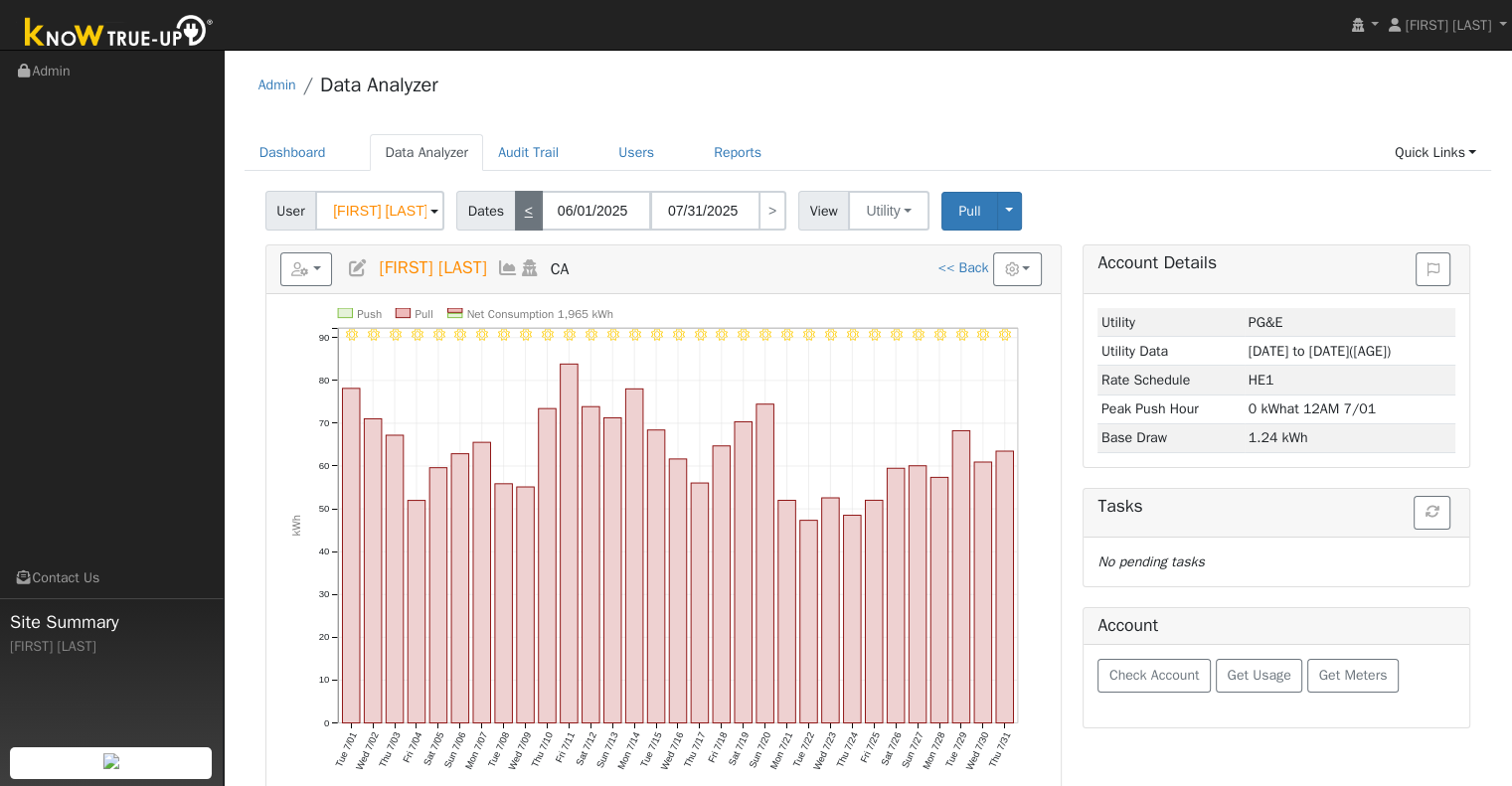 type on "06/30/2025" 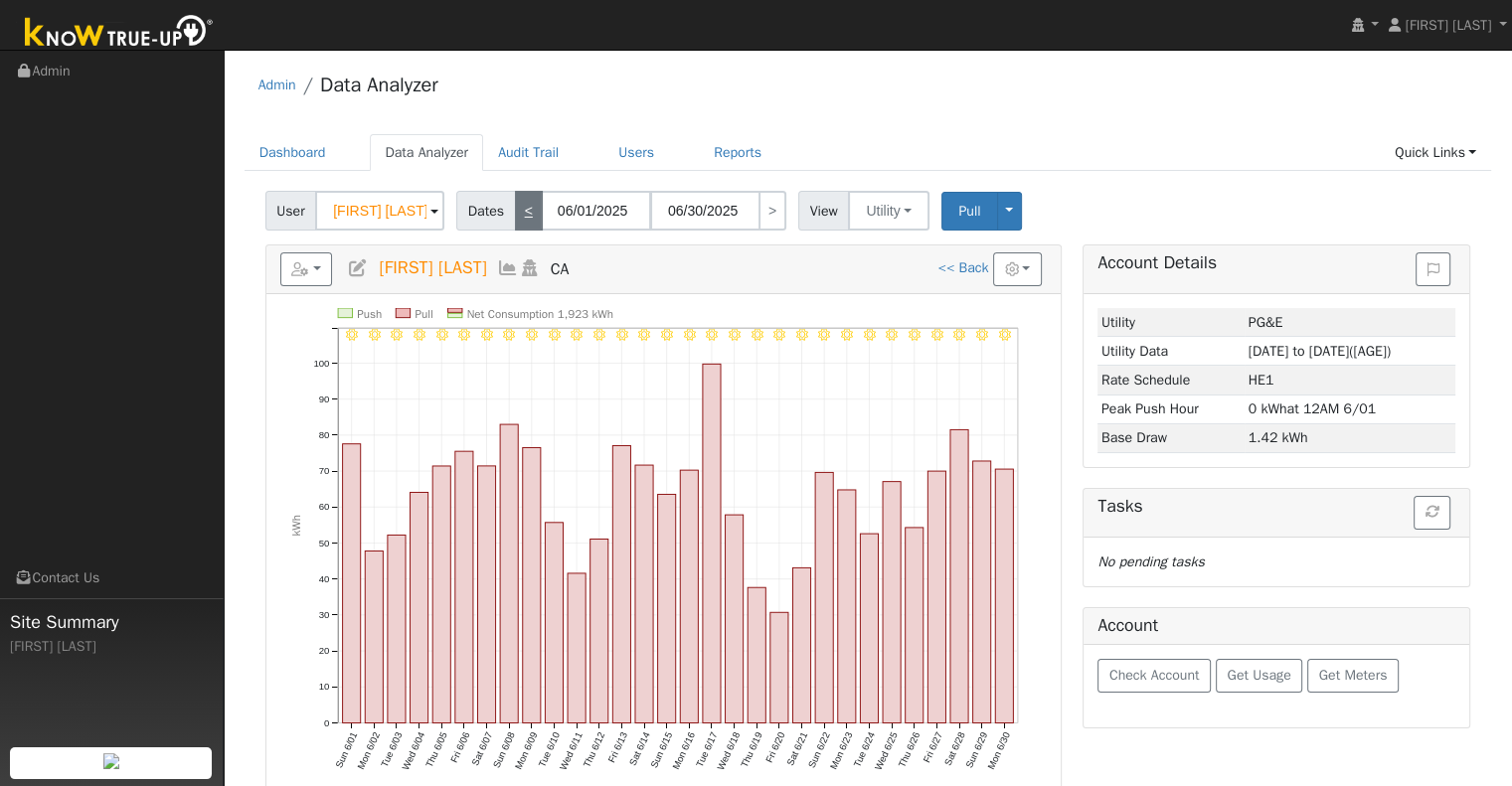 click on "<" at bounding box center (529, 211) 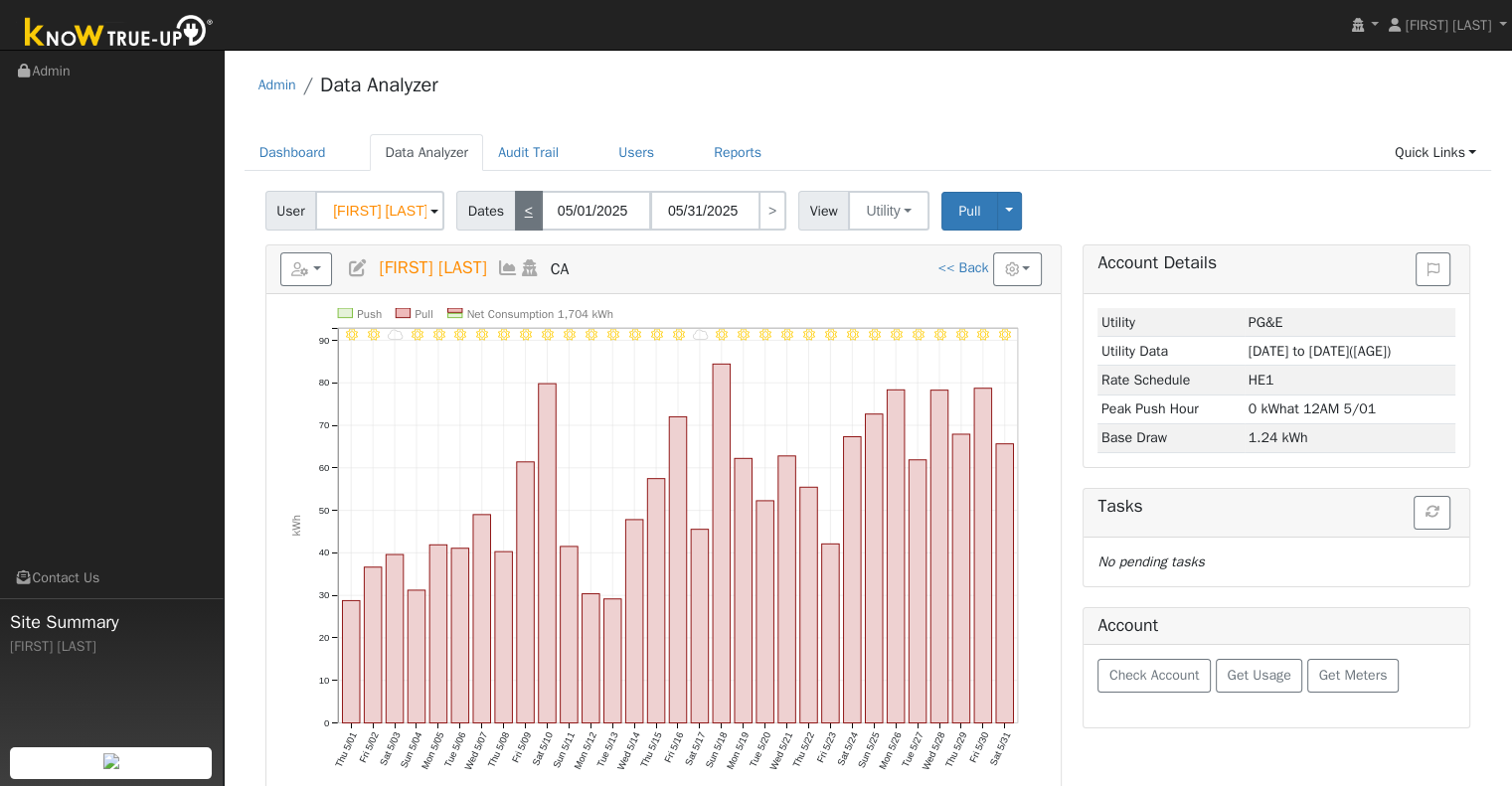 click on "<" at bounding box center [529, 211] 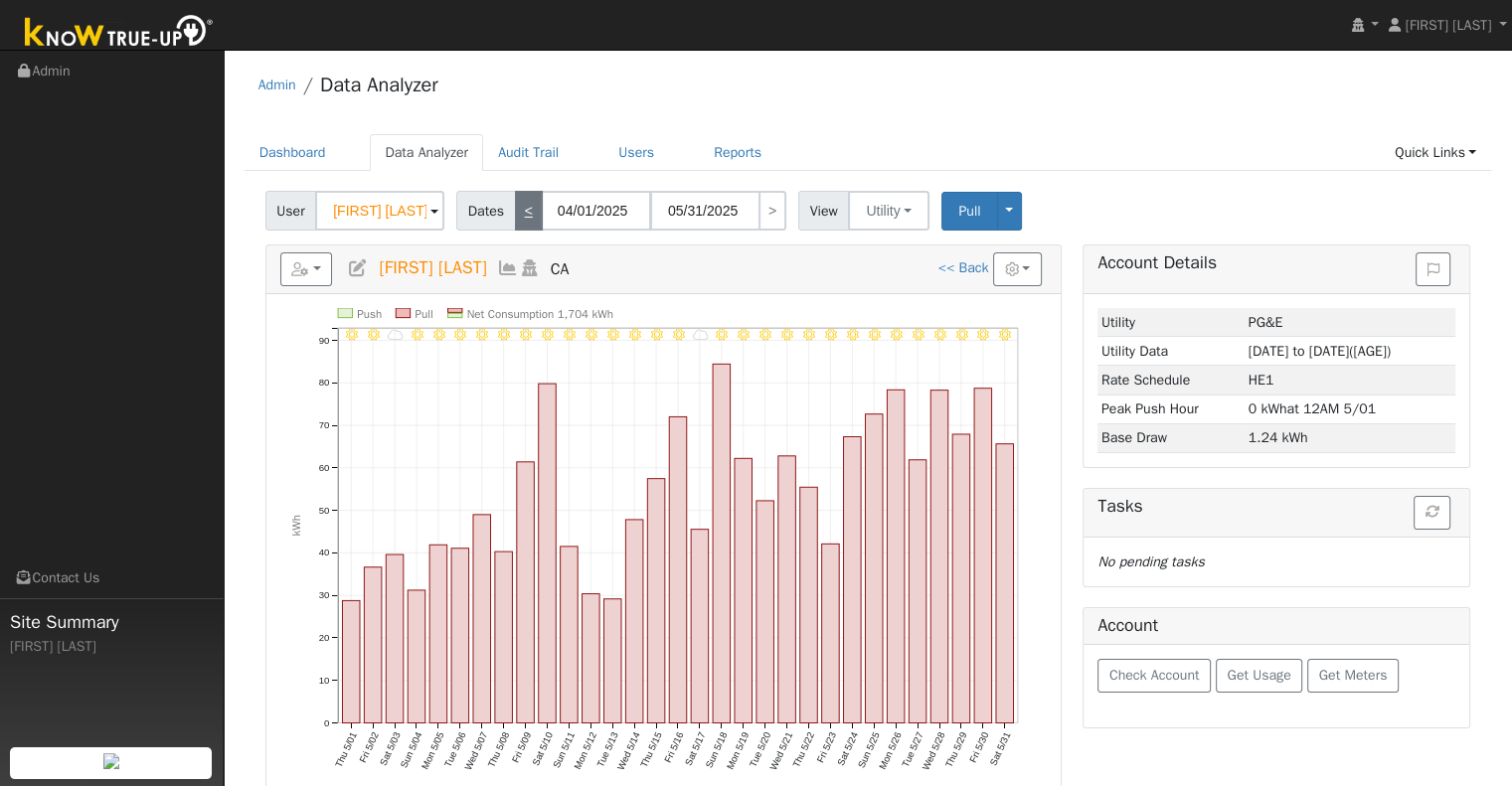 type on "04/30/2025" 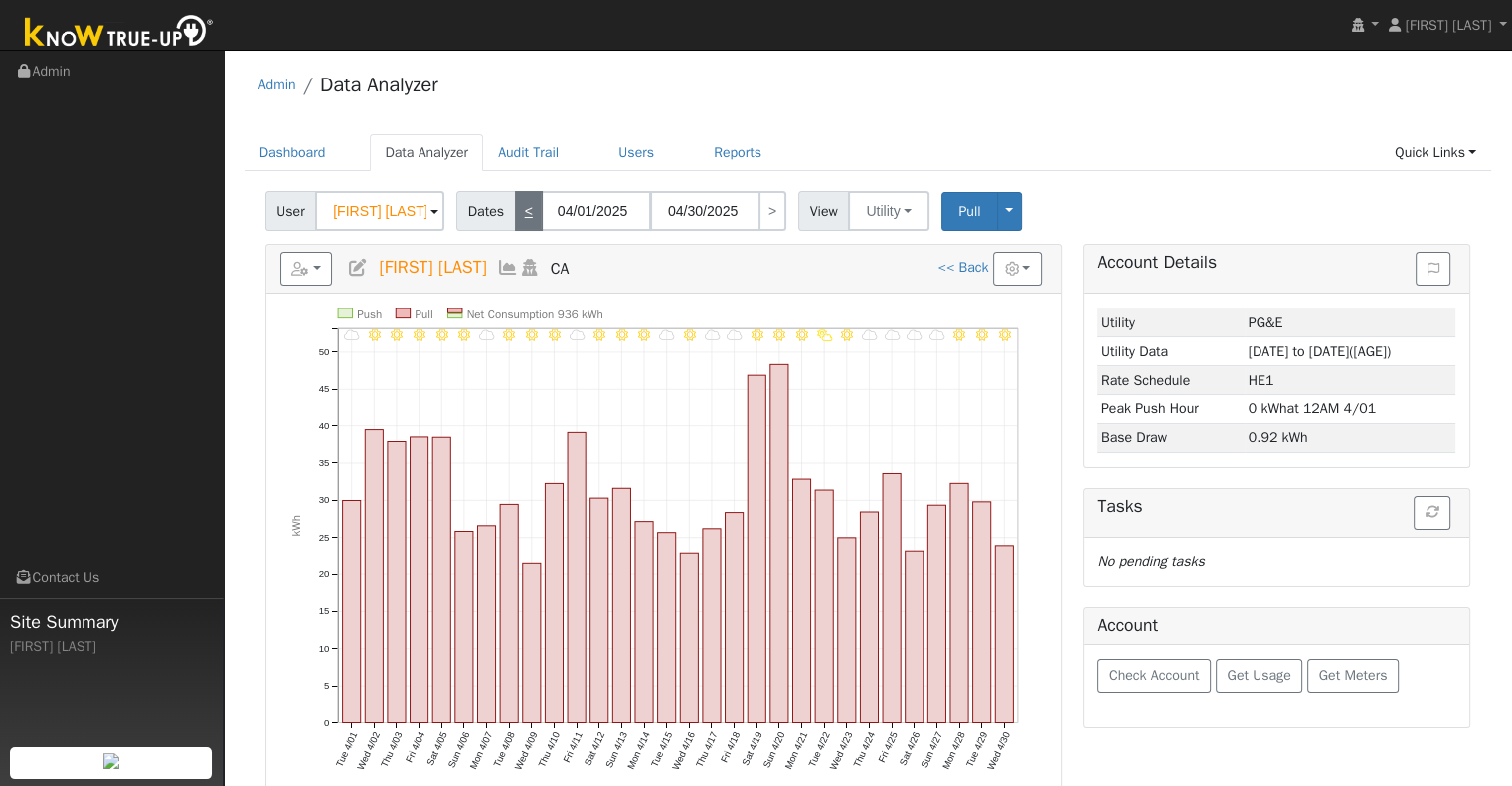 click on "<" at bounding box center (529, 211) 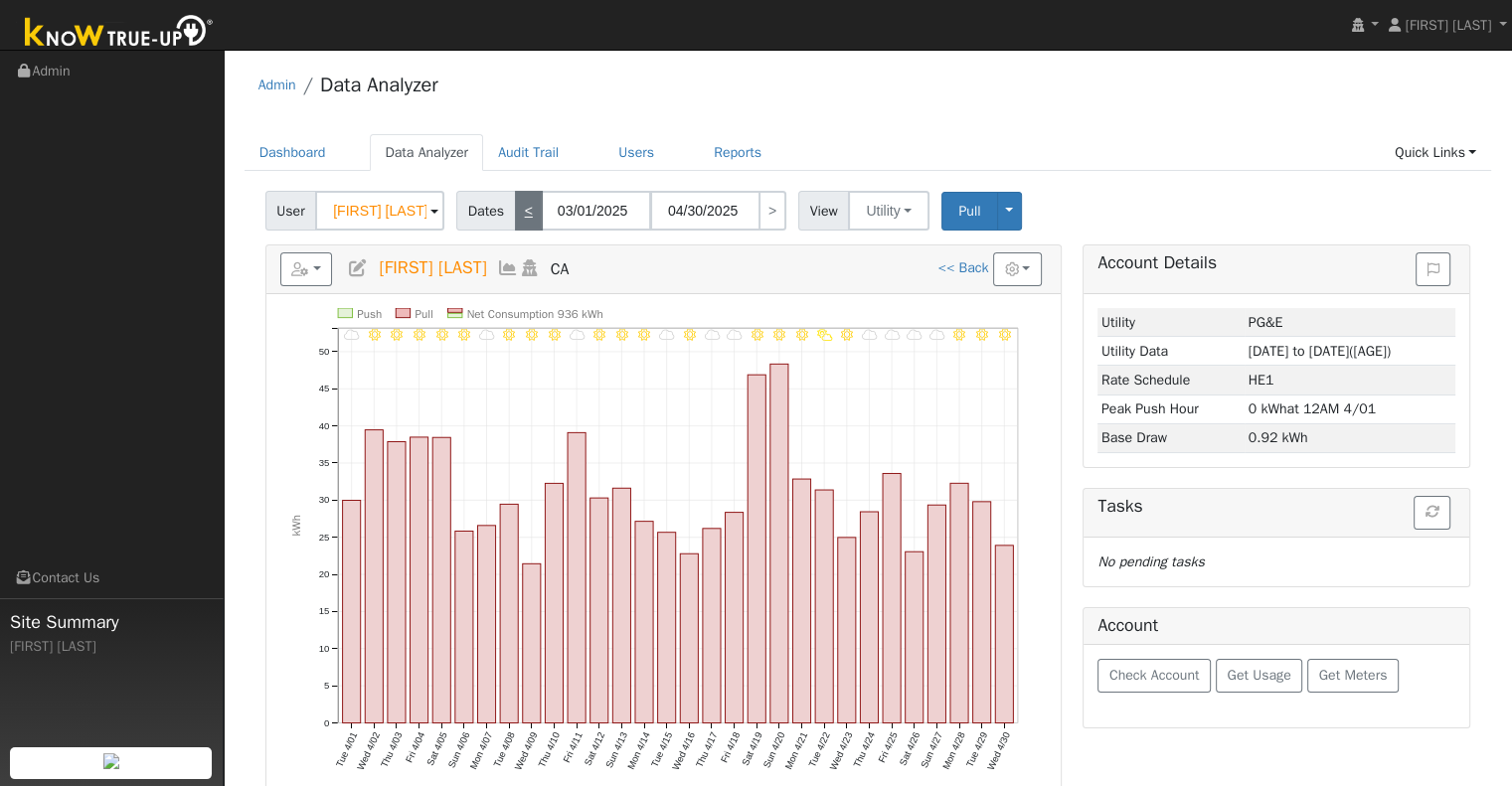type on "03/31/2025" 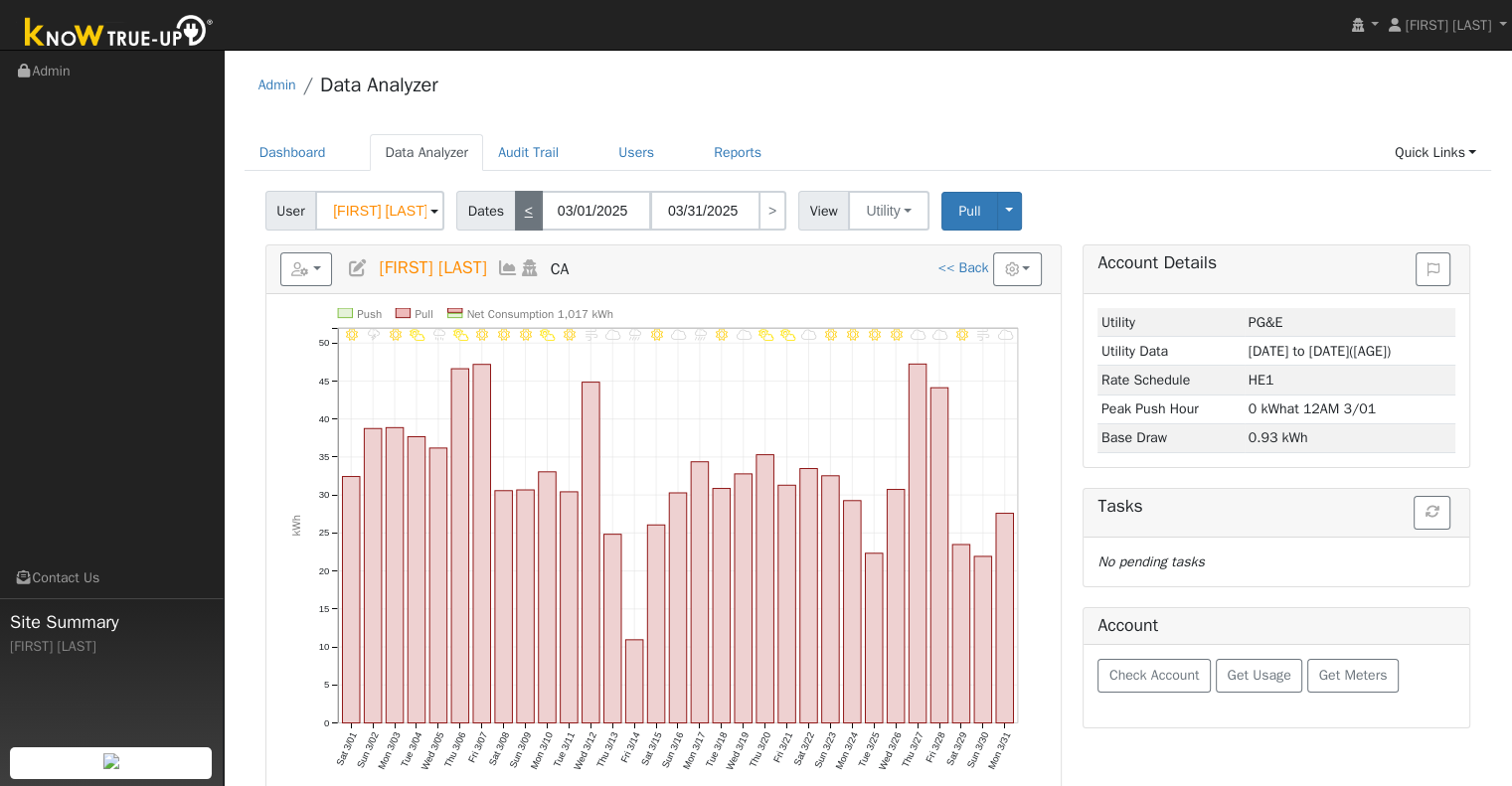 click on "<" at bounding box center [529, 211] 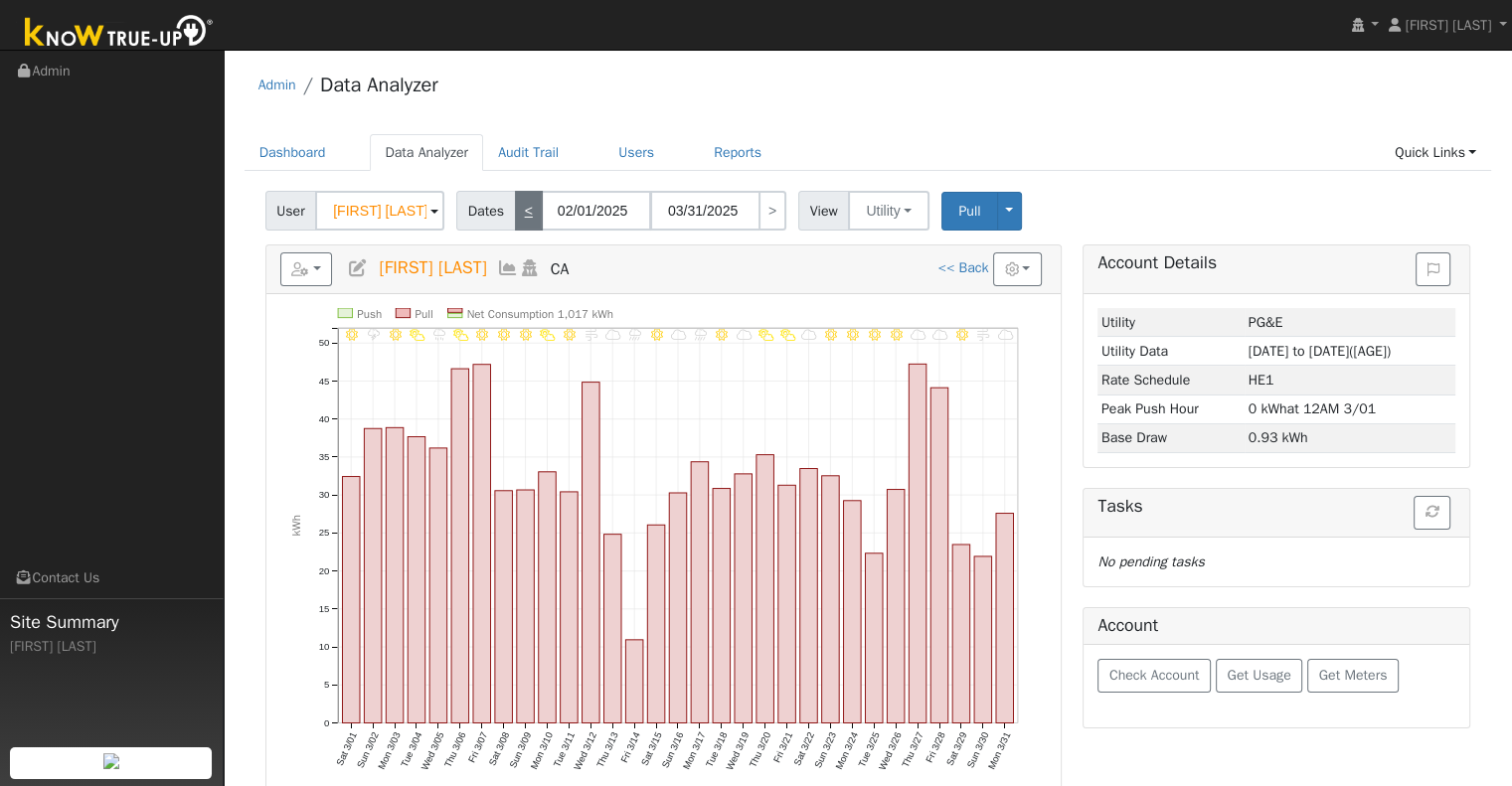 type on "02/28/2025" 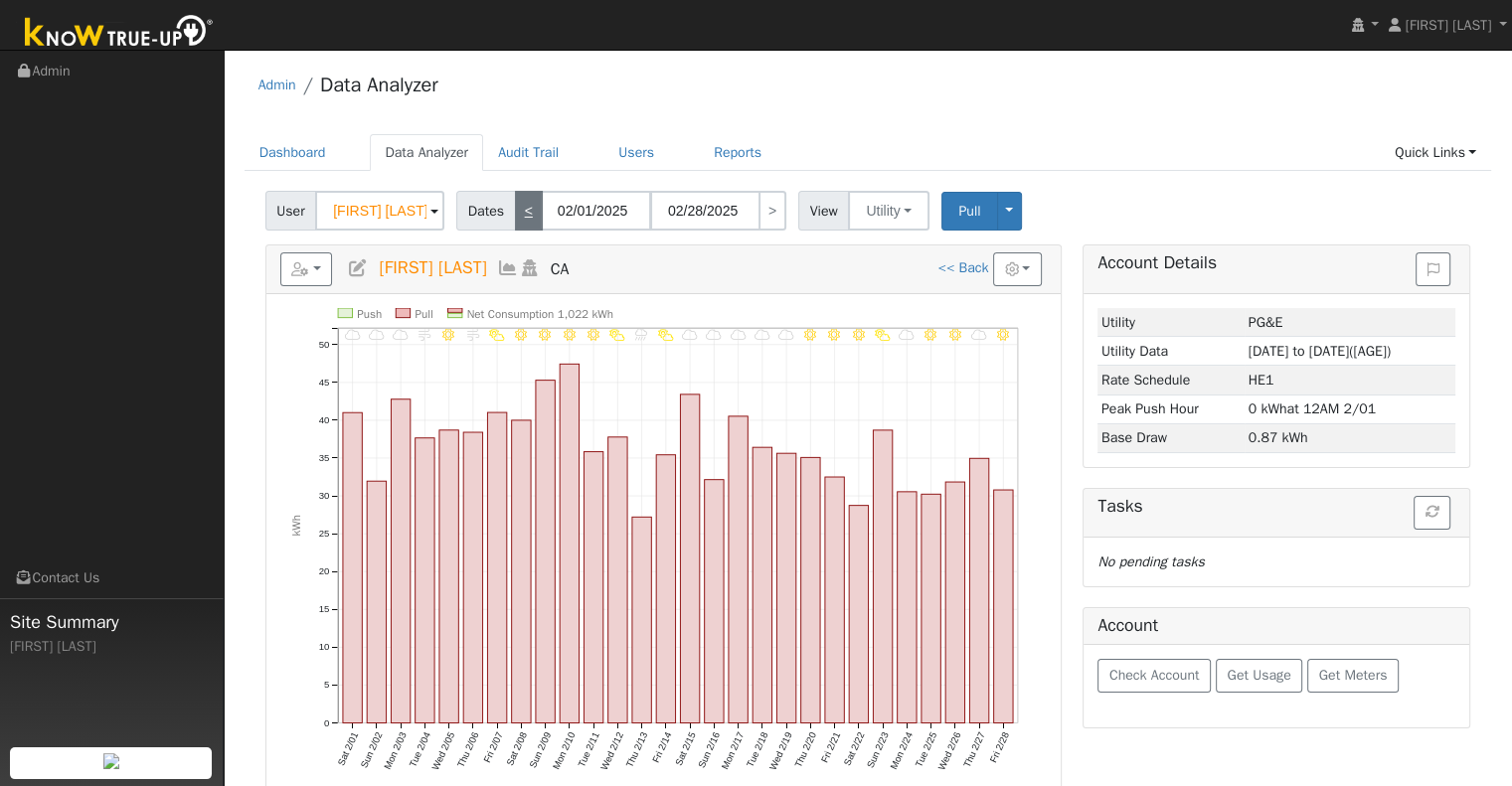 click on "<" at bounding box center (529, 211) 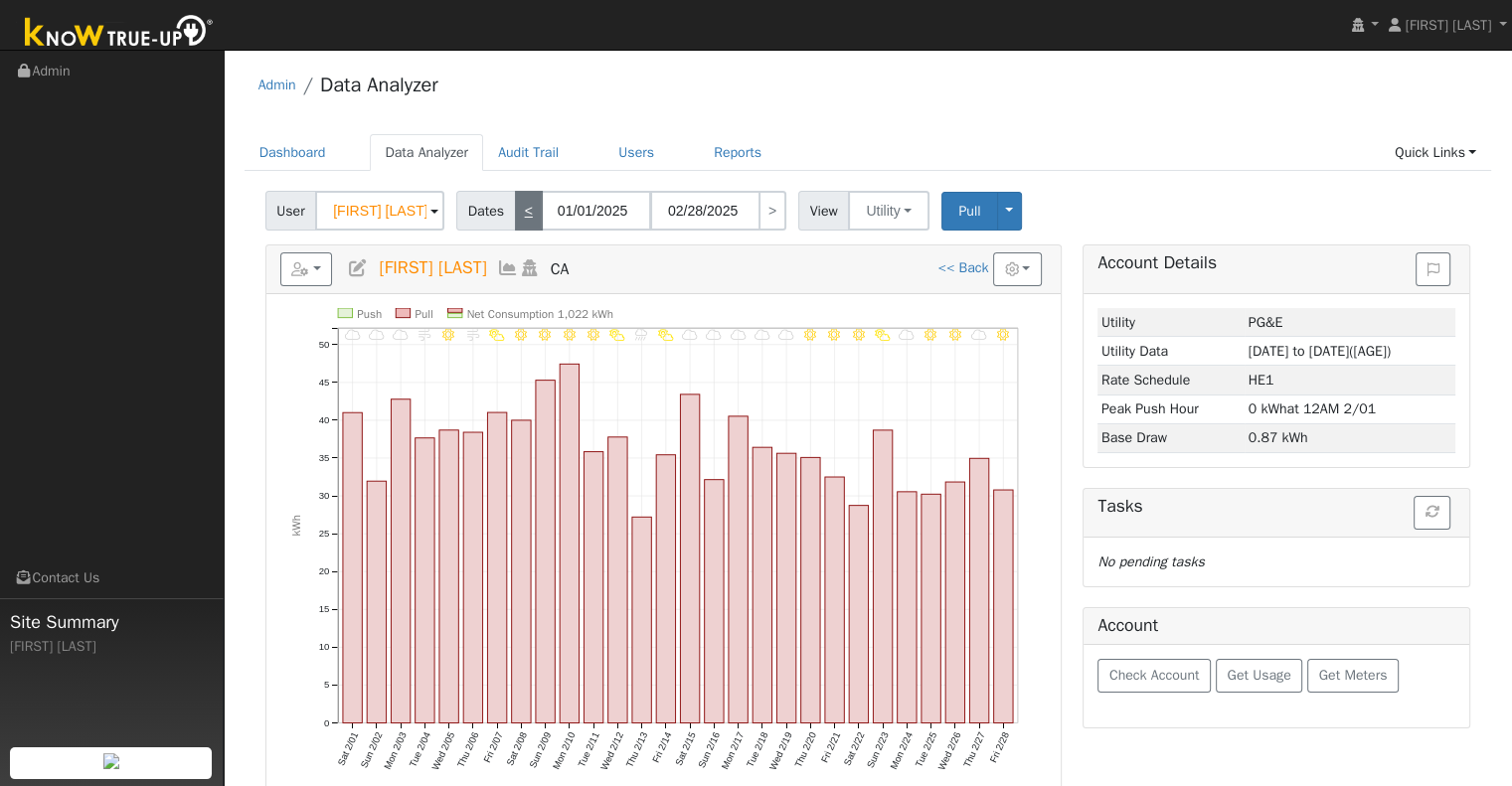 type on "01/31/2025" 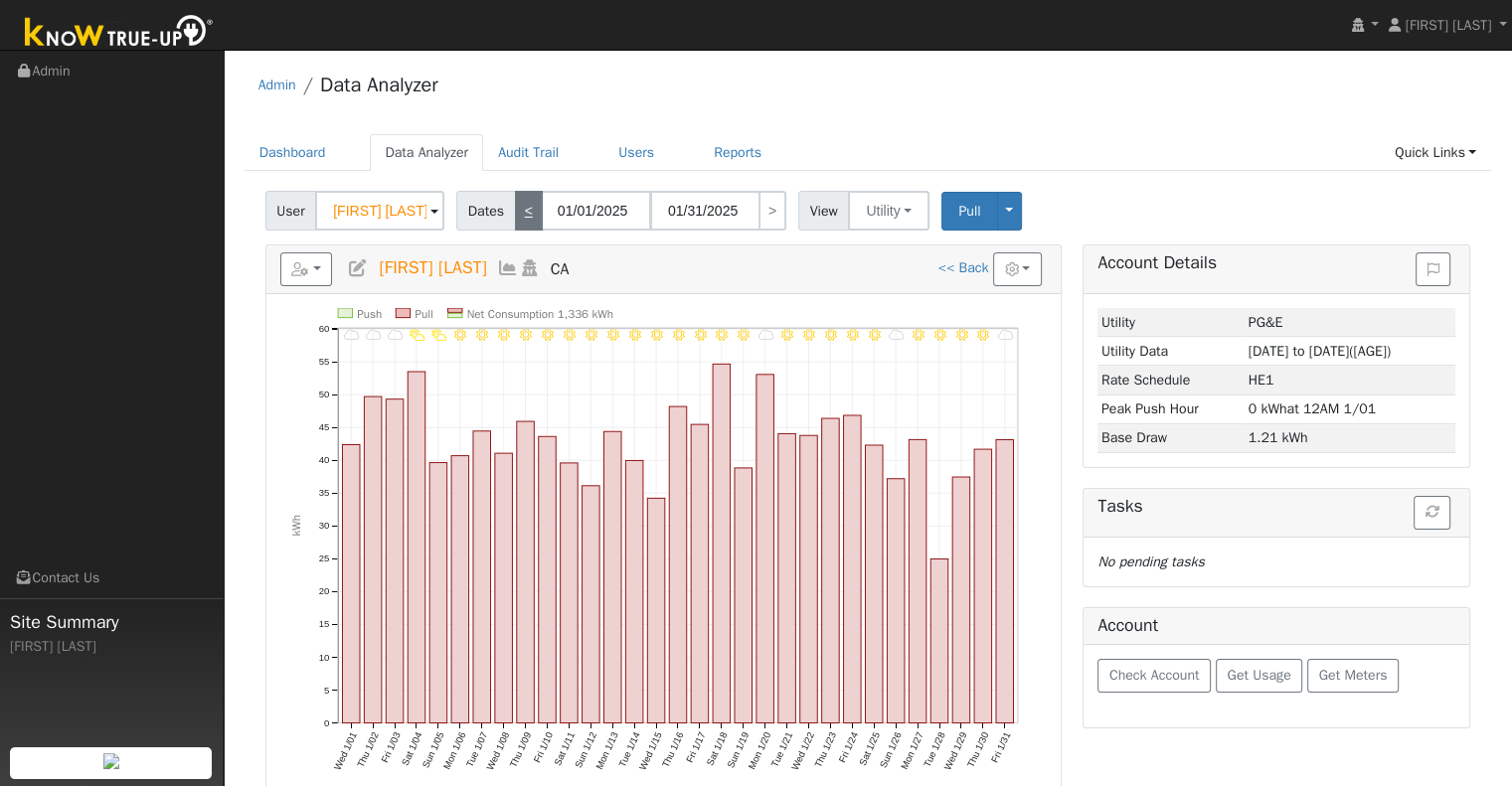 click on "<" at bounding box center [529, 211] 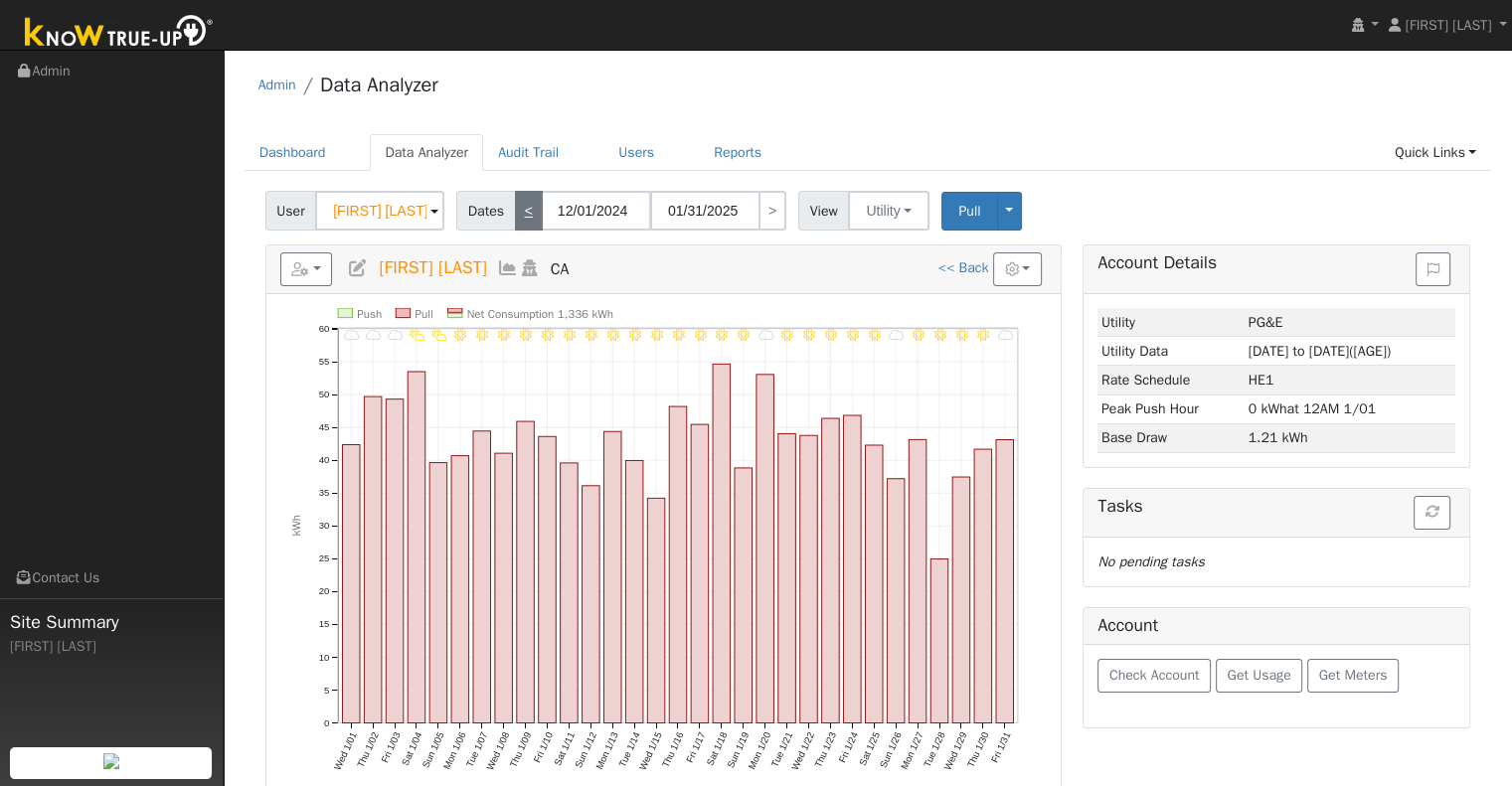 type on "12/31/2024" 